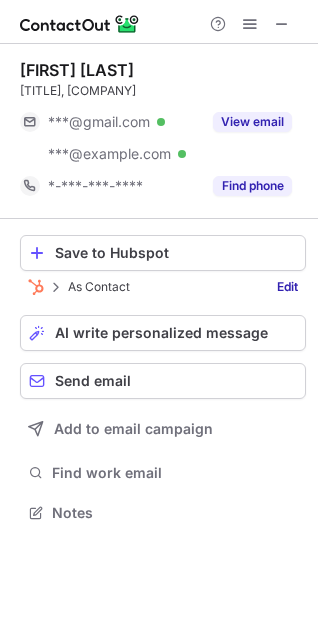 scroll, scrollTop: 0, scrollLeft: 0, axis: both 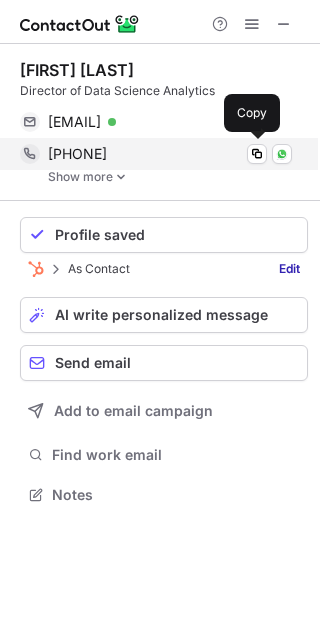 click on "+5577988258254 Copy WhatsApp" at bounding box center [156, 154] 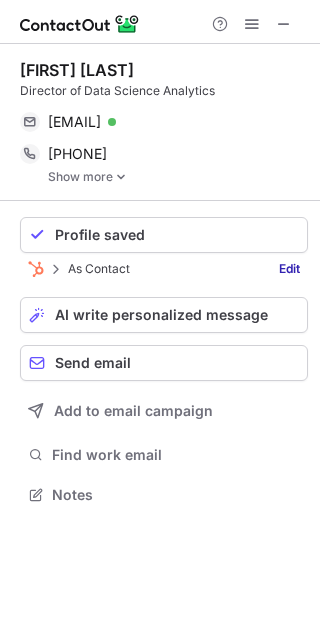 click on "Show more" at bounding box center [178, 177] 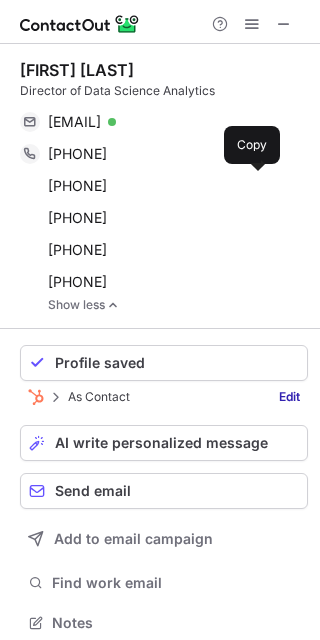 scroll, scrollTop: 10, scrollLeft: 9, axis: both 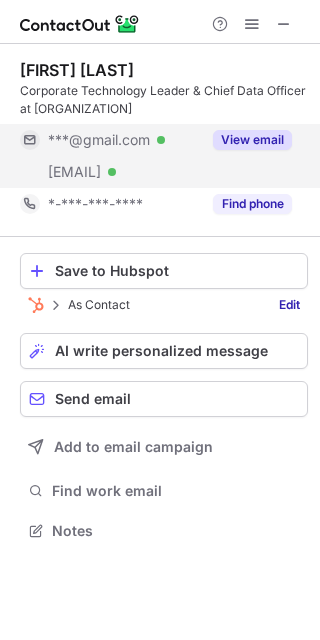 click on "View email" at bounding box center [252, 140] 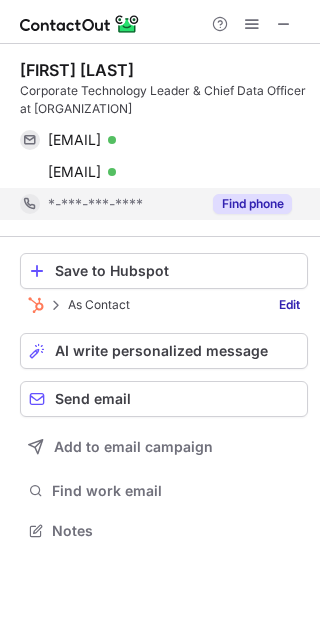 click on "Find phone" at bounding box center [252, 204] 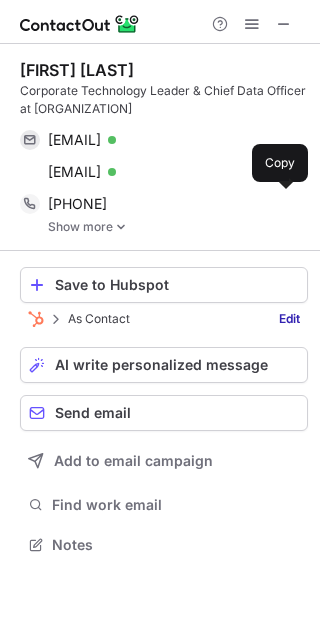 scroll, scrollTop: 10, scrollLeft: 10, axis: both 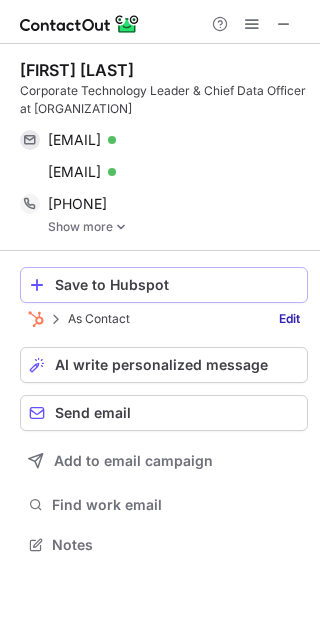 click on "Save to Hubspot" at bounding box center (177, 285) 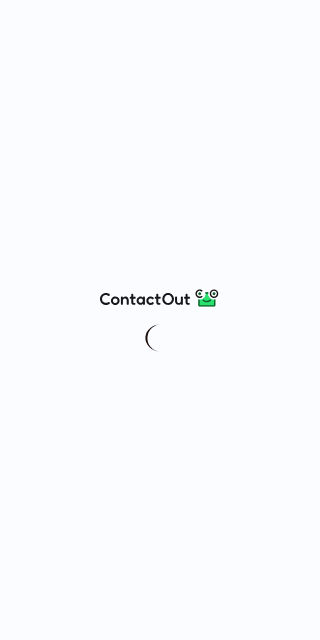 scroll, scrollTop: 0, scrollLeft: 0, axis: both 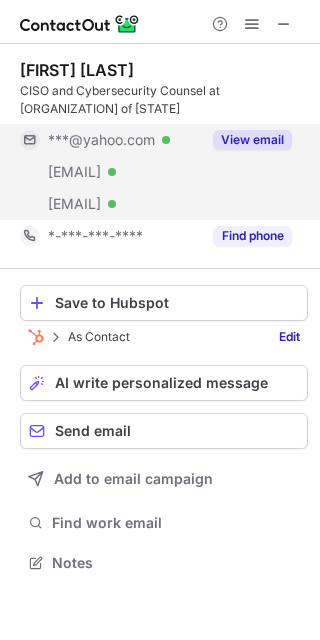 click on "View email" at bounding box center [246, 140] 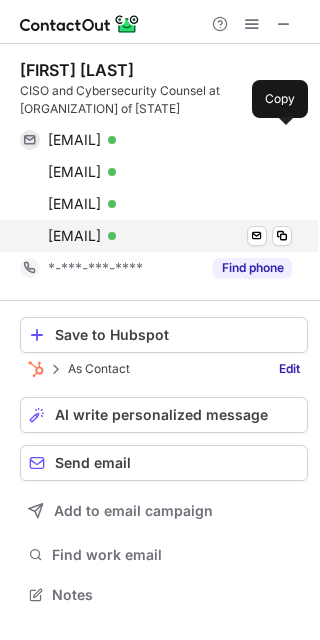 scroll, scrollTop: 10, scrollLeft: 10, axis: both 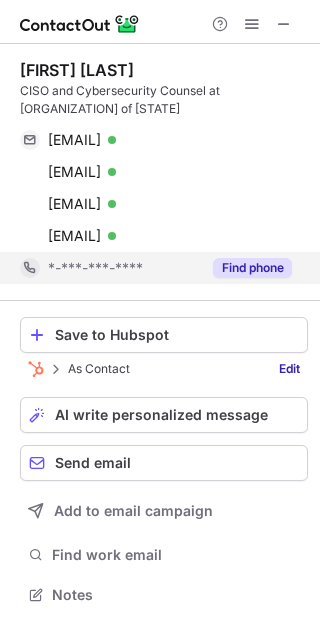 click on "Find phone" at bounding box center (252, 268) 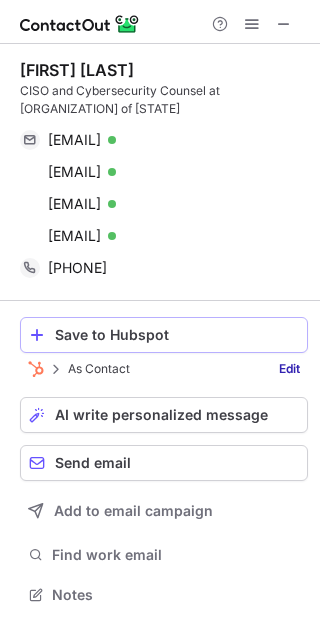 click on "Save to Hubspot" at bounding box center [177, 335] 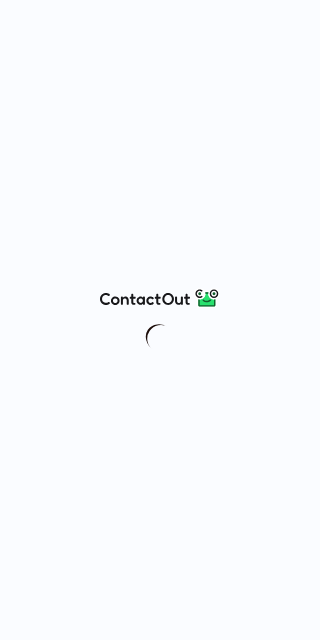 scroll, scrollTop: 0, scrollLeft: 0, axis: both 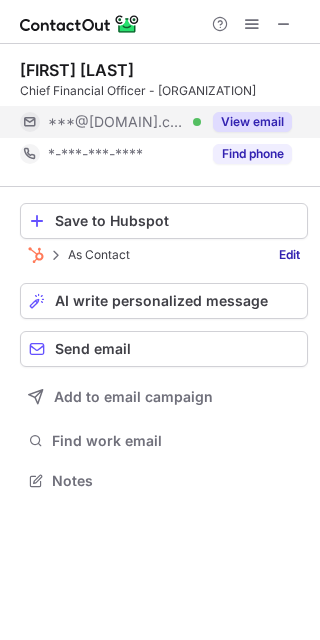 click on "View email" at bounding box center (252, 122) 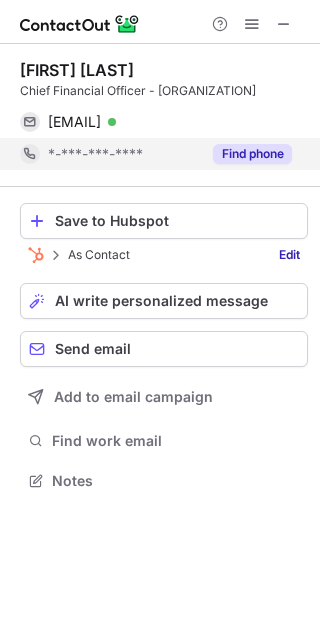 click on "Find phone" at bounding box center (252, 154) 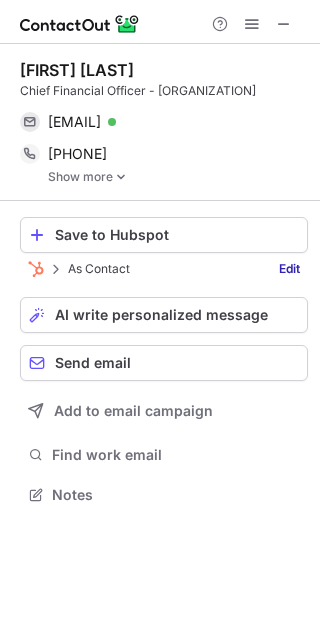 scroll, scrollTop: 10, scrollLeft: 10, axis: both 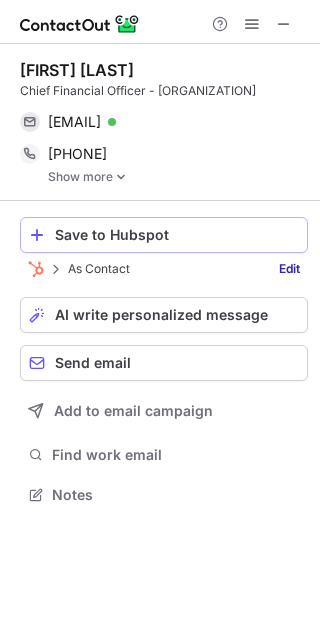 click on "Save to Hubspot" at bounding box center (164, 235) 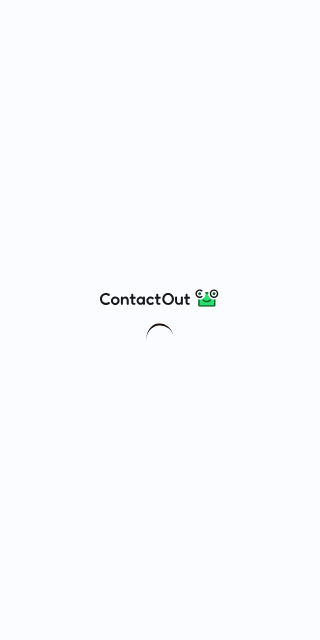 scroll, scrollTop: 0, scrollLeft: 0, axis: both 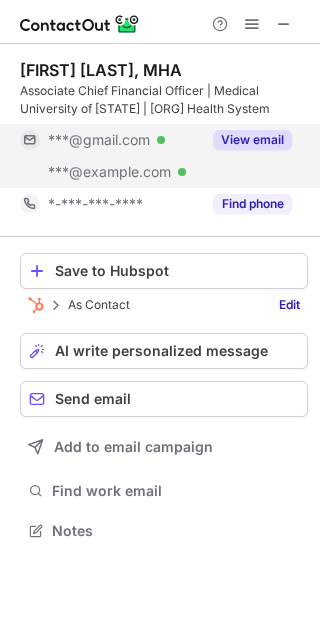 click on "View email" at bounding box center [252, 140] 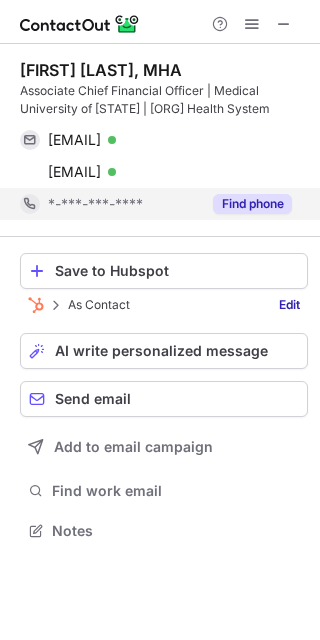 click on "Find phone" at bounding box center (252, 204) 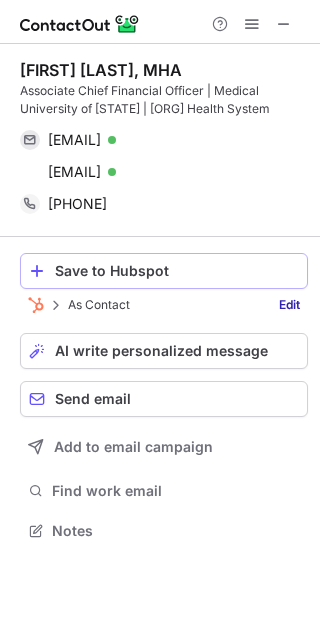 click on "Save to Hubspot" at bounding box center (177, 271) 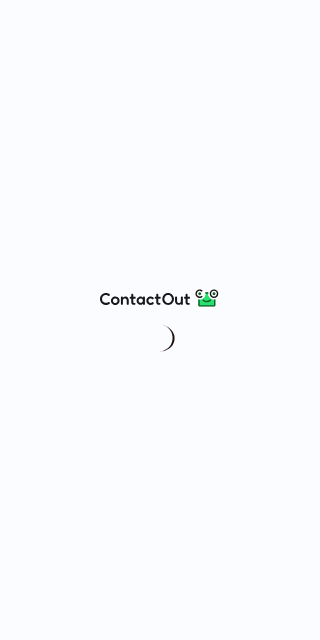 scroll, scrollTop: 0, scrollLeft: 0, axis: both 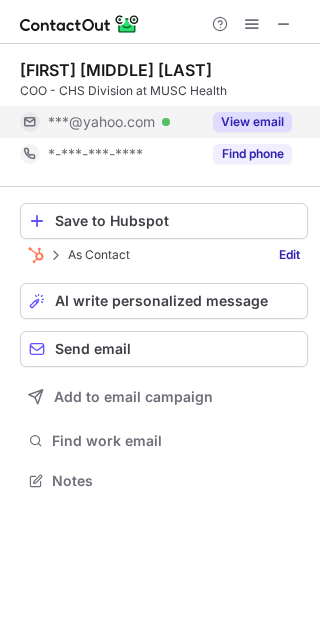 click on "View email" at bounding box center (252, 122) 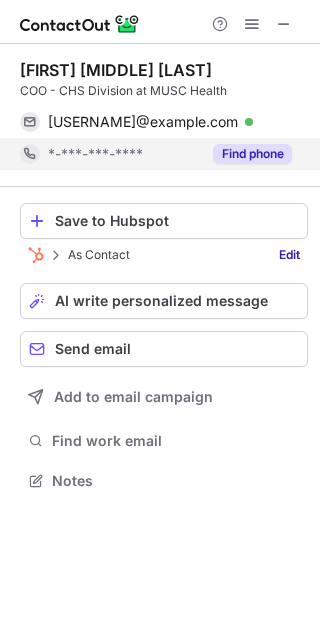 click on "Find phone" at bounding box center [252, 154] 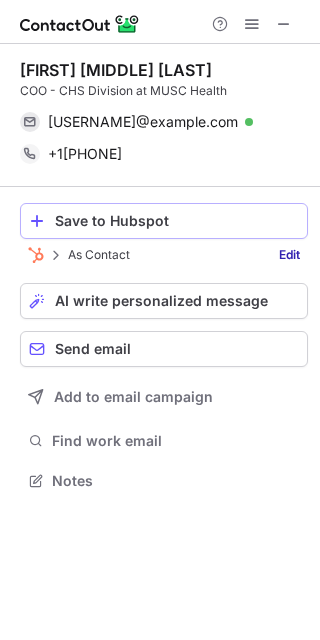 click on "Save to Hubspot" at bounding box center [177, 221] 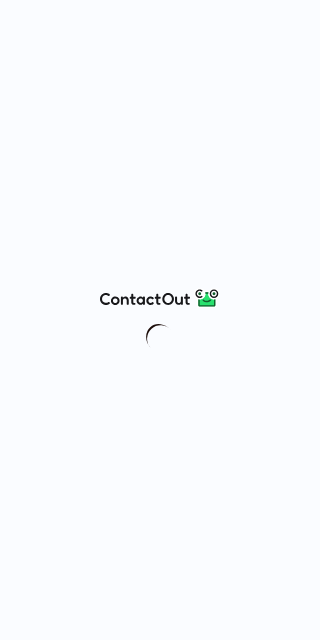 scroll, scrollTop: 0, scrollLeft: 0, axis: both 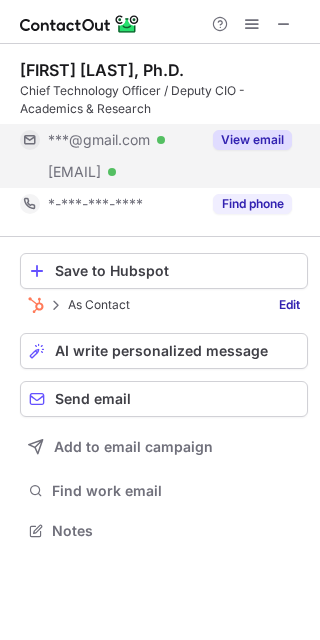 click on "View email" at bounding box center [252, 140] 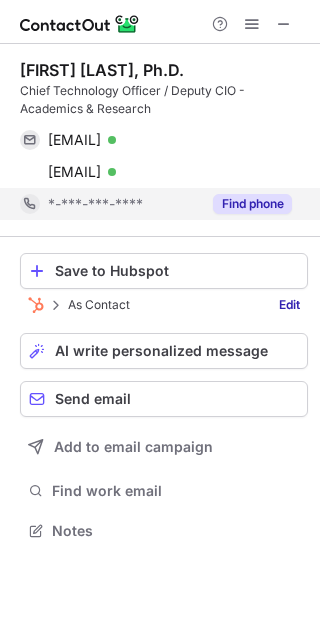 click on "Find phone" at bounding box center [252, 204] 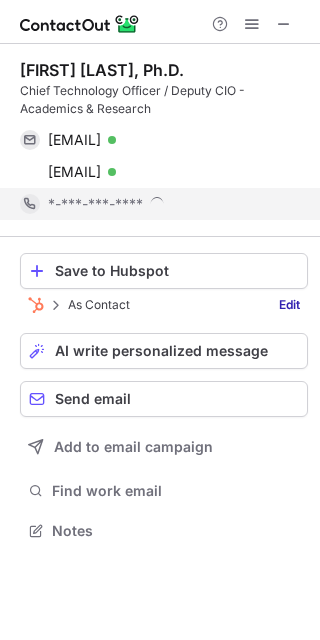 scroll, scrollTop: 10, scrollLeft: 10, axis: both 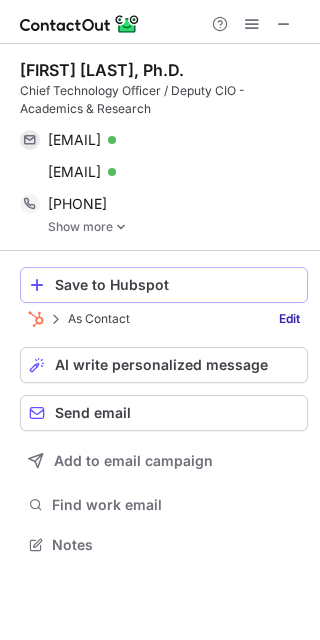 click on "Save to Hubspot" at bounding box center [177, 285] 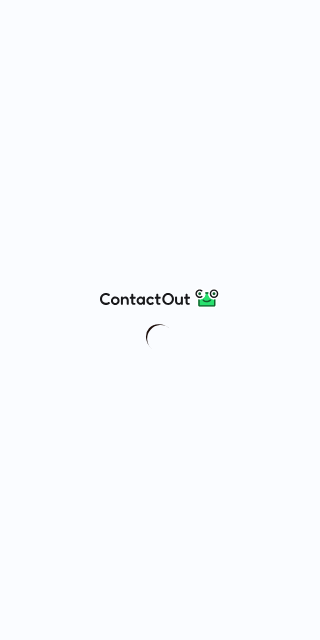 scroll, scrollTop: 0, scrollLeft: 0, axis: both 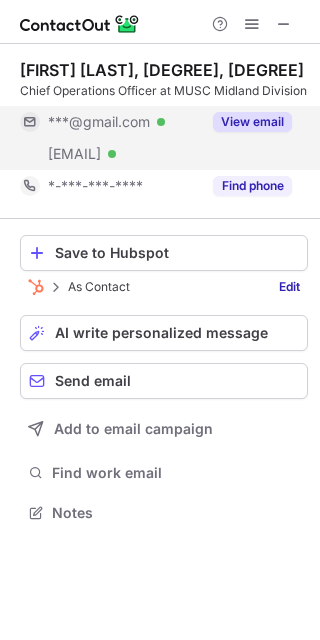 click on "View email" at bounding box center (252, 122) 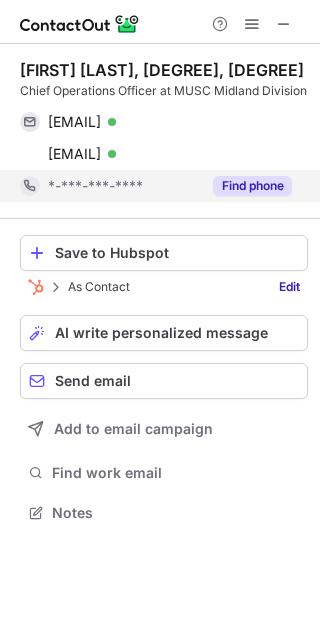 click on "Find phone" at bounding box center [252, 186] 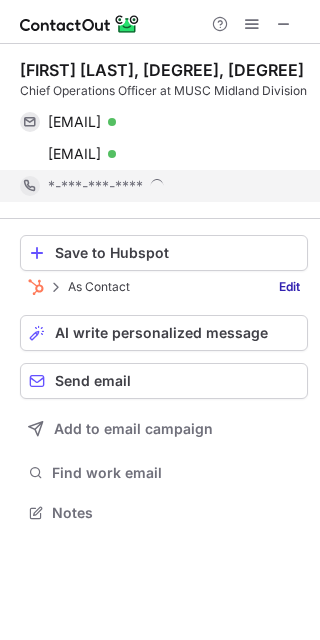 scroll, scrollTop: 10, scrollLeft: 10, axis: both 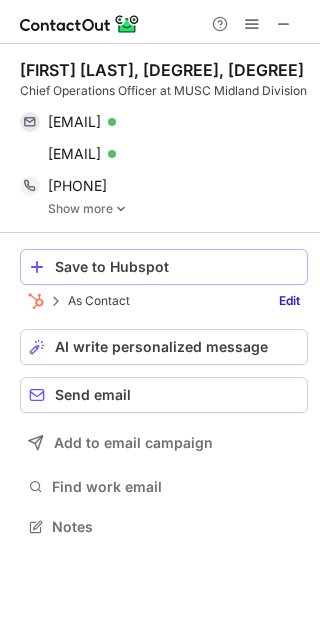 click on "Save to Hubspot" at bounding box center (177, 267) 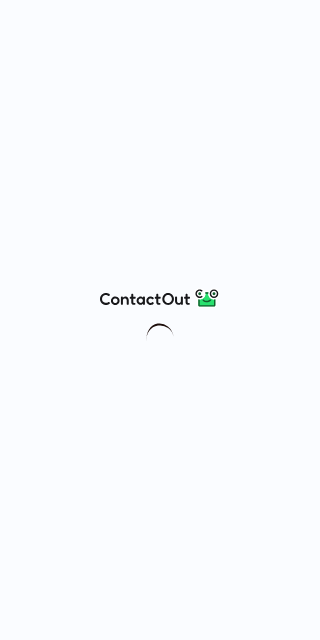 scroll, scrollTop: 0, scrollLeft: 0, axis: both 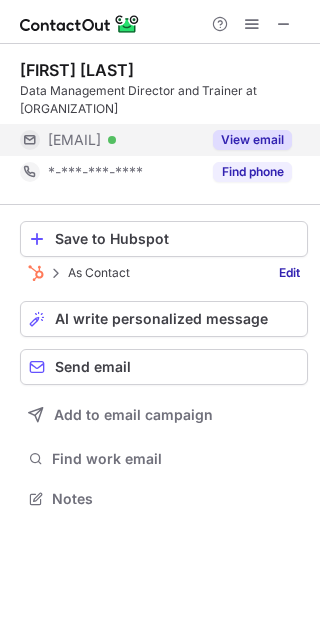 click on "View email" at bounding box center (252, 140) 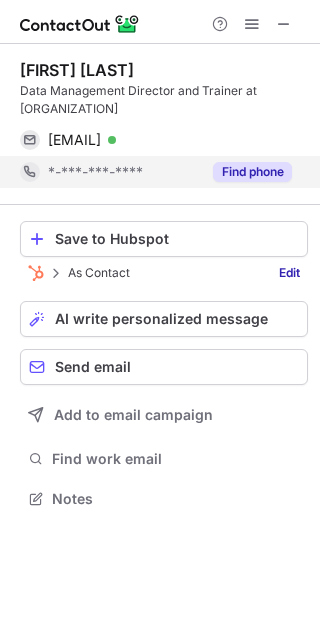 click on "Find phone" at bounding box center [252, 172] 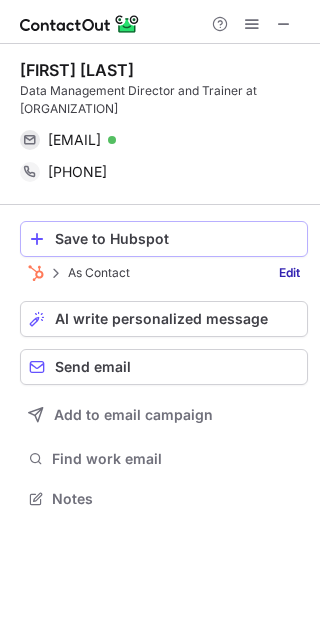 click on "Save to Hubspot" at bounding box center (177, 239) 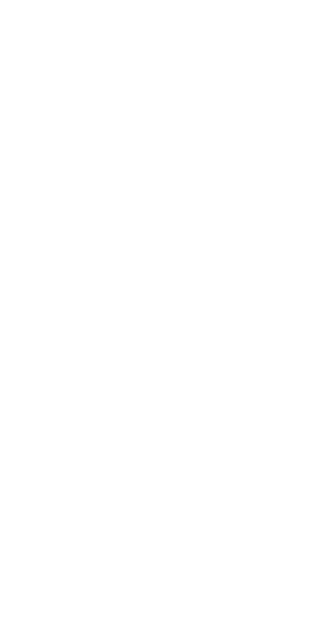 scroll, scrollTop: 0, scrollLeft: 0, axis: both 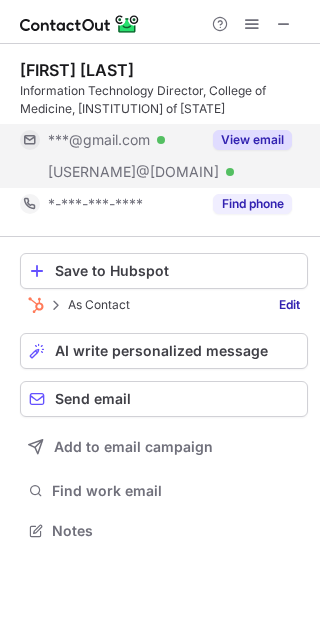 click on "View email" at bounding box center [252, 140] 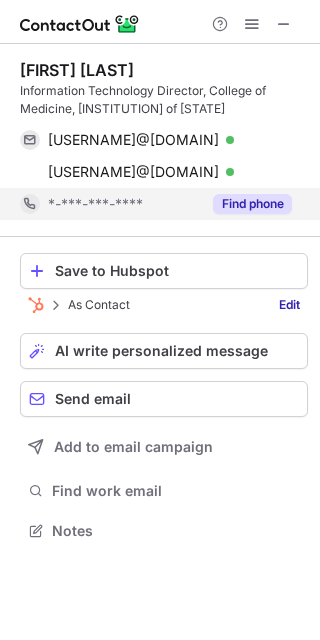 click on "Find phone" at bounding box center [252, 204] 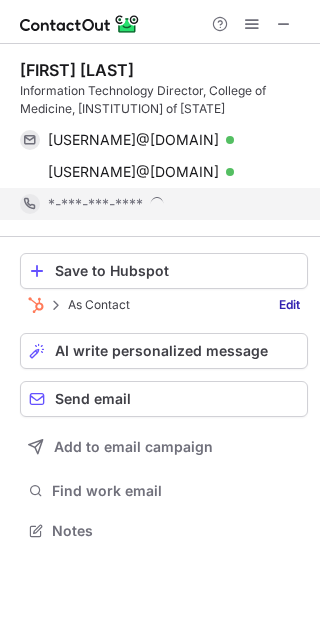 scroll, scrollTop: 10, scrollLeft: 10, axis: both 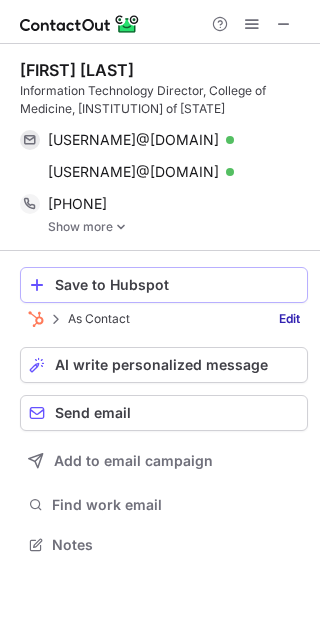 click on "Save to Hubspot" at bounding box center (164, 285) 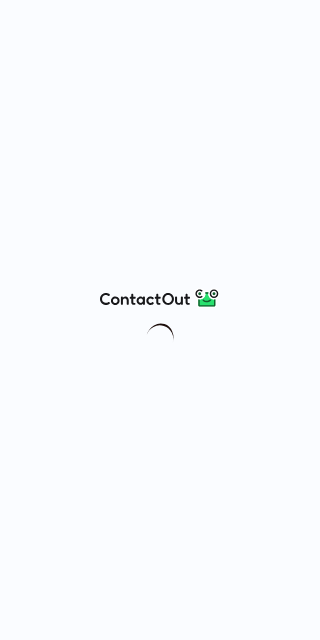 scroll, scrollTop: 0, scrollLeft: 0, axis: both 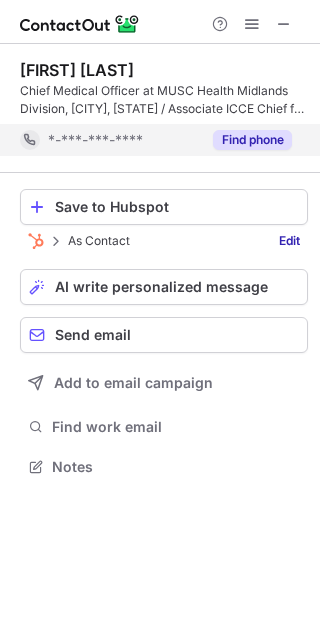 click on "Find phone" at bounding box center (252, 140) 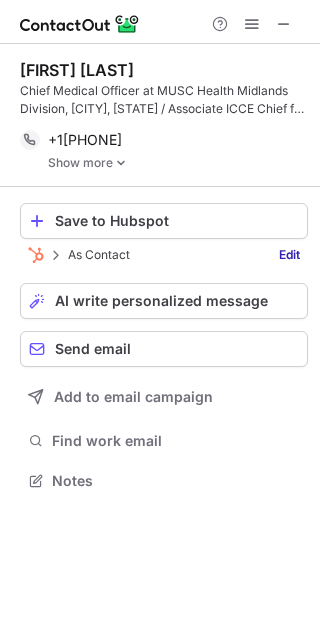 scroll, scrollTop: 10, scrollLeft: 10, axis: both 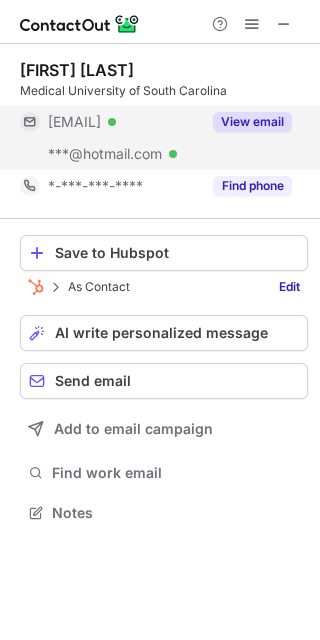 click on "View email" at bounding box center [252, 122] 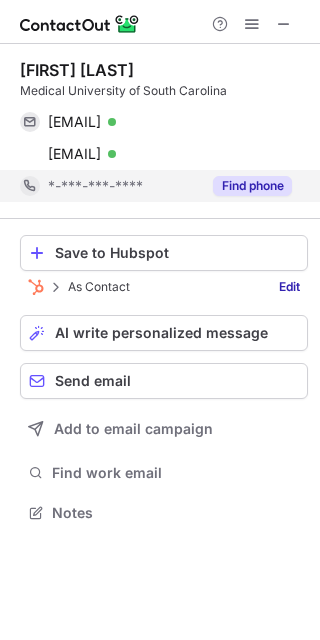 click on "Find phone" at bounding box center (252, 186) 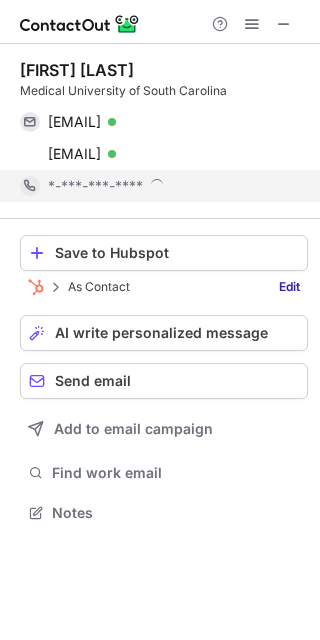 scroll, scrollTop: 10, scrollLeft: 10, axis: both 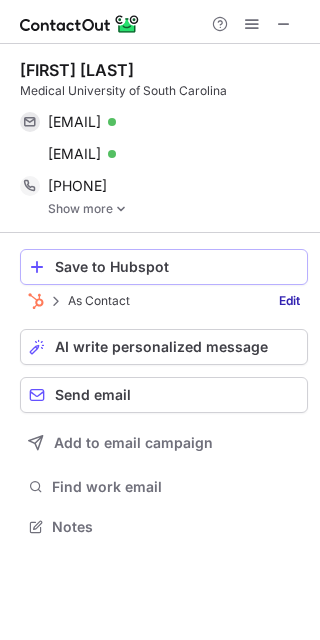 click on "Save to Hubspot" at bounding box center [177, 267] 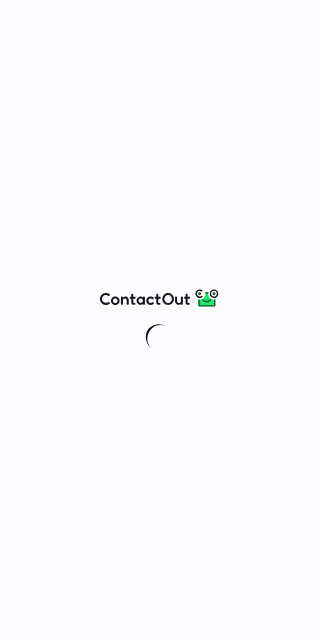 scroll, scrollTop: 0, scrollLeft: 0, axis: both 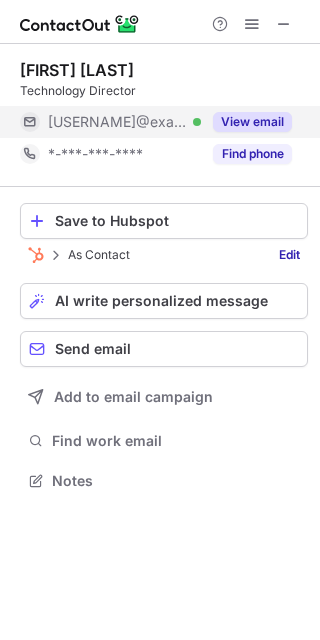 click on "View email" at bounding box center [252, 122] 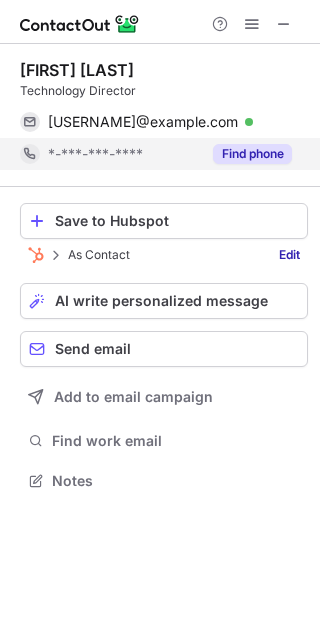 click on "Find phone" at bounding box center (252, 154) 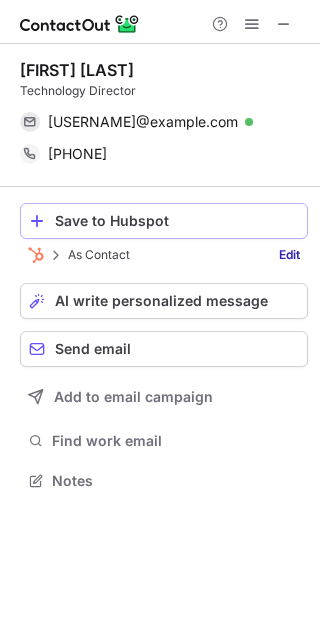 click on "Save to Hubspot" at bounding box center [177, 221] 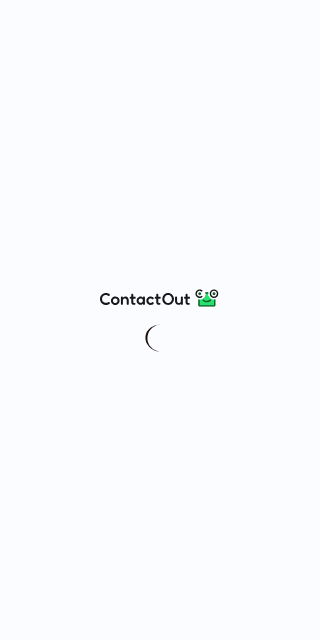 scroll, scrollTop: 0, scrollLeft: 0, axis: both 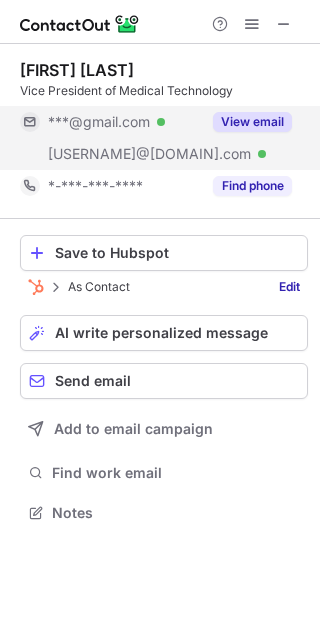 click on "View email" at bounding box center (252, 122) 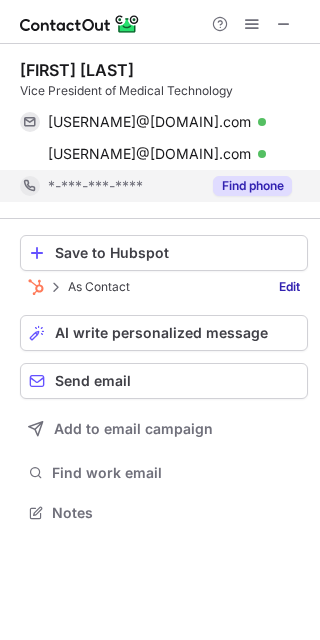 click on "Find phone" at bounding box center [252, 186] 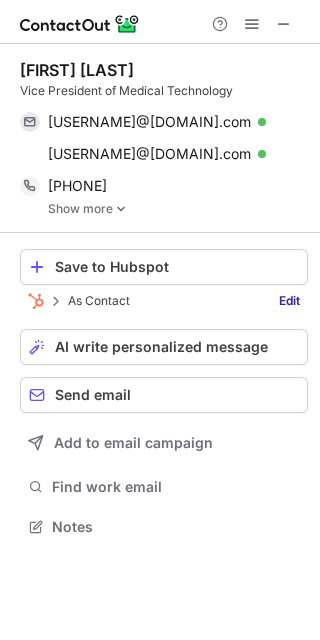 scroll, scrollTop: 10, scrollLeft: 10, axis: both 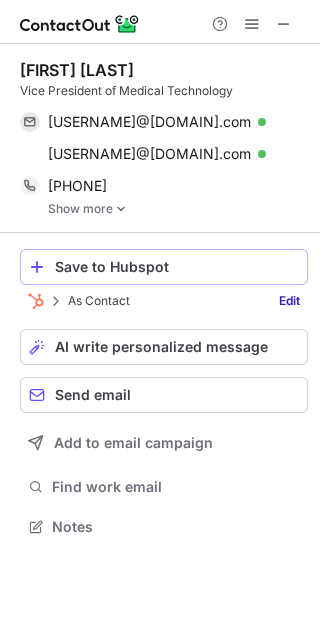 click on "Save to Hubspot" at bounding box center (177, 267) 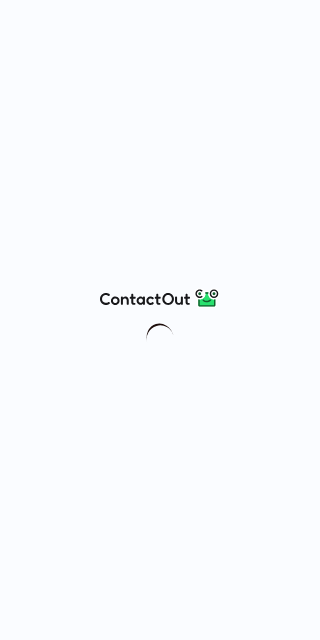 scroll, scrollTop: 0, scrollLeft: 0, axis: both 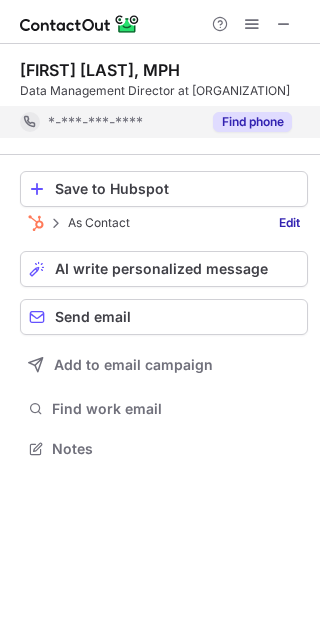 click on "Find phone" at bounding box center (252, 122) 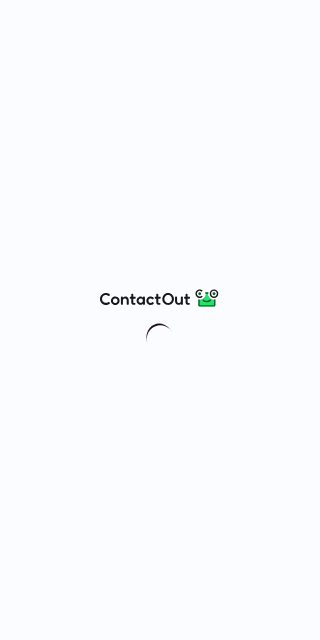 scroll, scrollTop: 0, scrollLeft: 0, axis: both 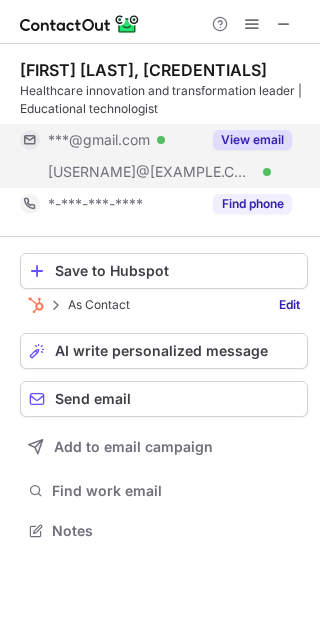 click on "View email" at bounding box center (252, 140) 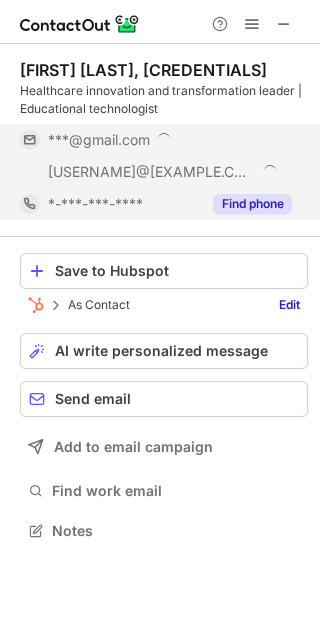 click on "Find phone" at bounding box center (252, 204) 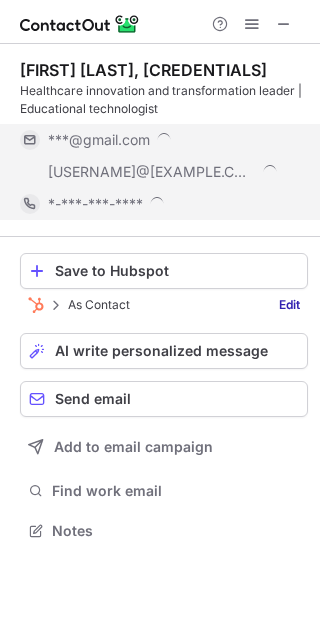 scroll, scrollTop: 10, scrollLeft: 10, axis: both 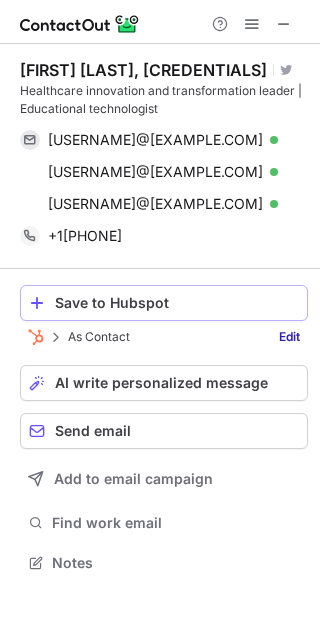 click on "Save to Hubspot" at bounding box center [177, 303] 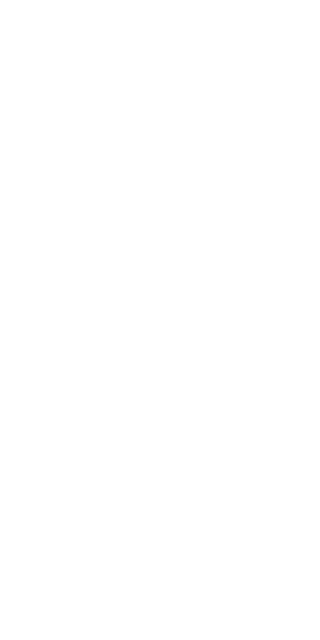 scroll, scrollTop: 0, scrollLeft: 0, axis: both 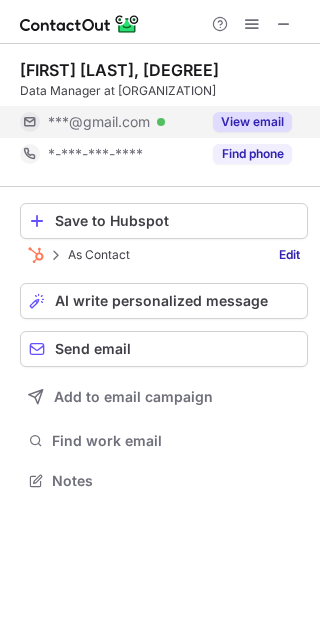 click on "View email" at bounding box center [252, 122] 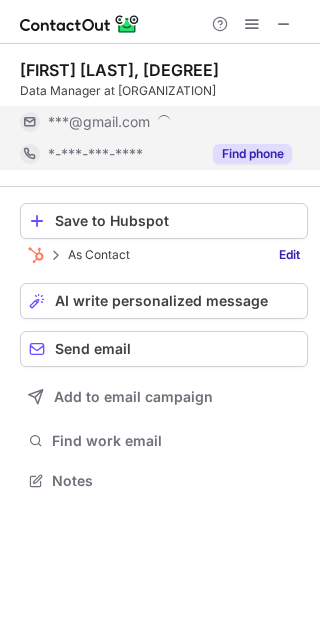 click on "Find phone" at bounding box center (252, 154) 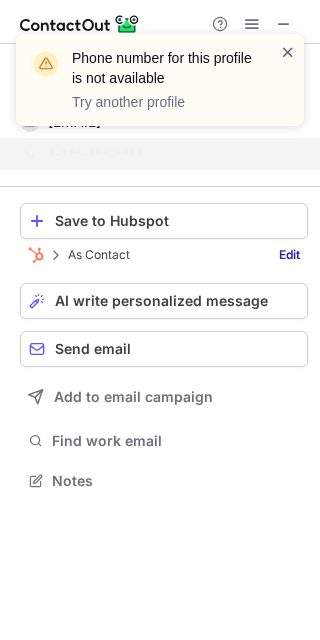 click at bounding box center (288, 52) 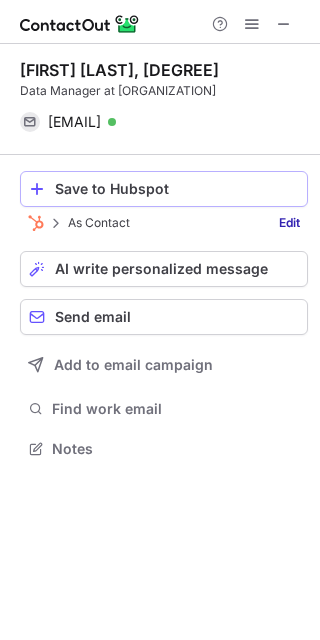 scroll, scrollTop: 434, scrollLeft: 320, axis: both 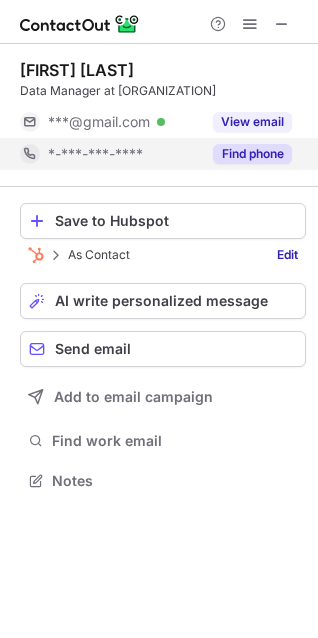 click on "Find phone" at bounding box center [252, 154] 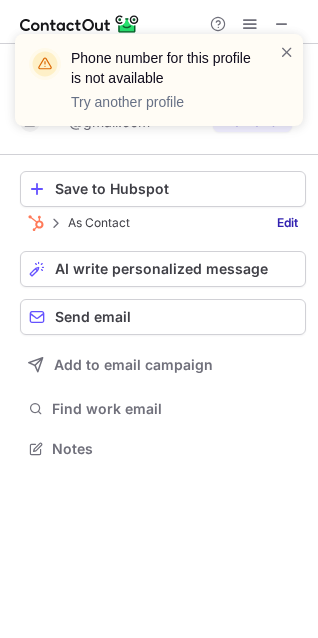 scroll, scrollTop: 434, scrollLeft: 318, axis: both 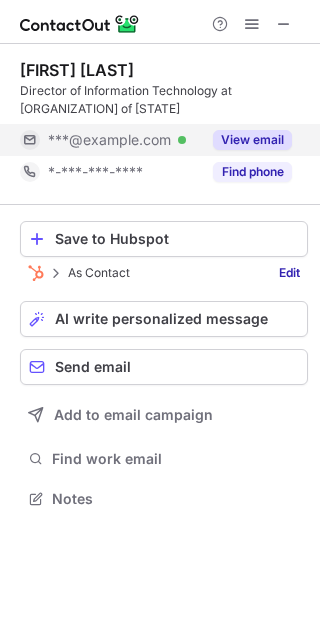 click on "View email" at bounding box center [246, 140] 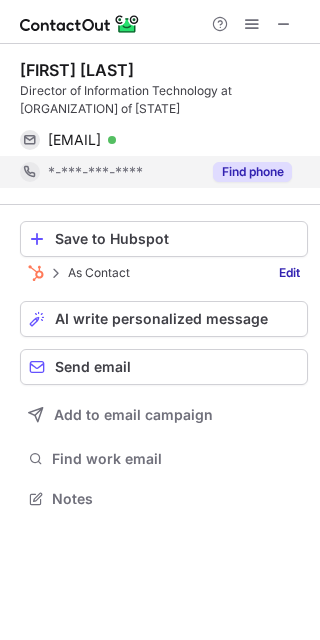 click on "Find phone" at bounding box center [252, 172] 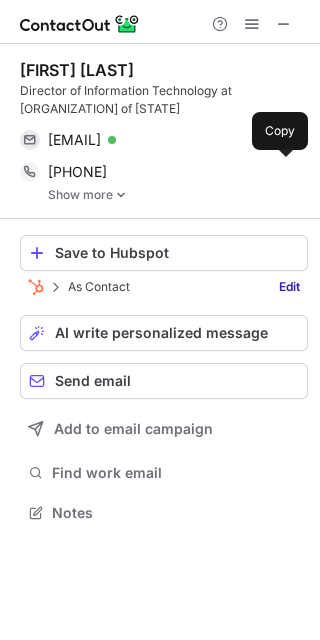 scroll, scrollTop: 10, scrollLeft: 10, axis: both 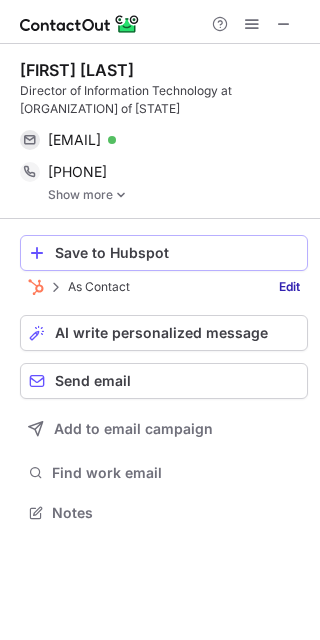 click on "Save to Hubspot" at bounding box center (177, 253) 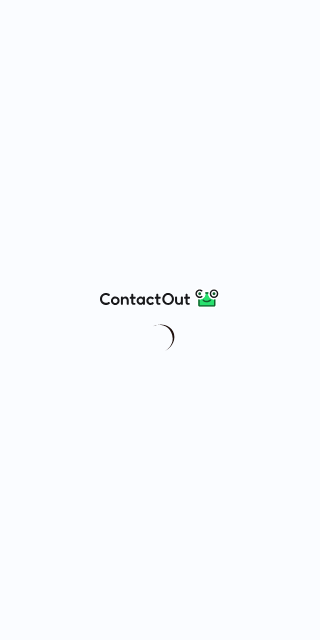 scroll, scrollTop: 0, scrollLeft: 0, axis: both 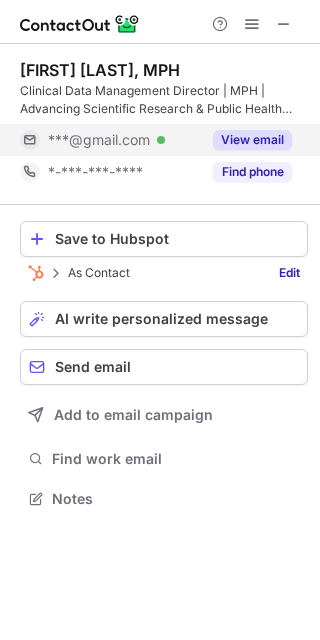 click on "View email" at bounding box center (252, 140) 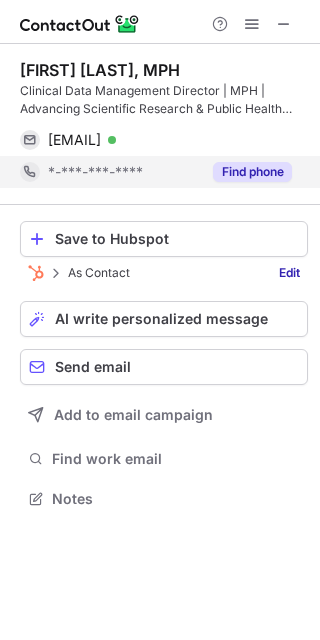 click on "Find phone" at bounding box center (252, 172) 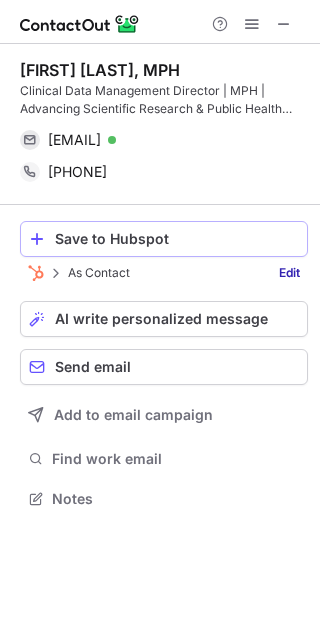 click on "Save to Hubspot" at bounding box center (177, 239) 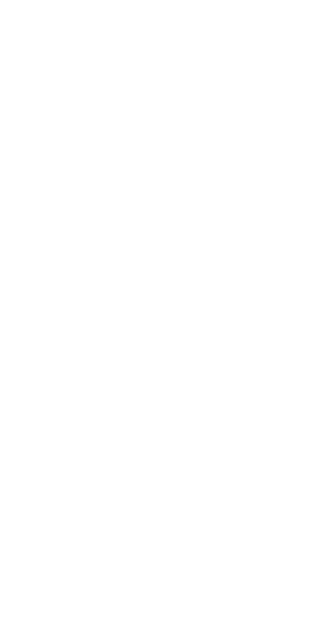 scroll, scrollTop: 0, scrollLeft: 0, axis: both 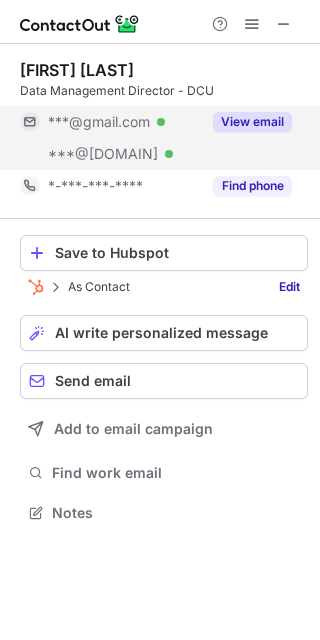 click on "View email" at bounding box center [252, 122] 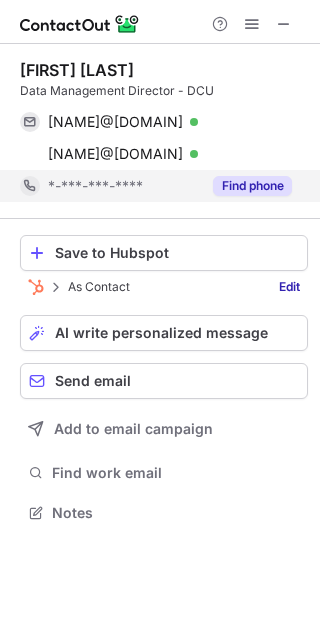click on "Find phone" at bounding box center (252, 186) 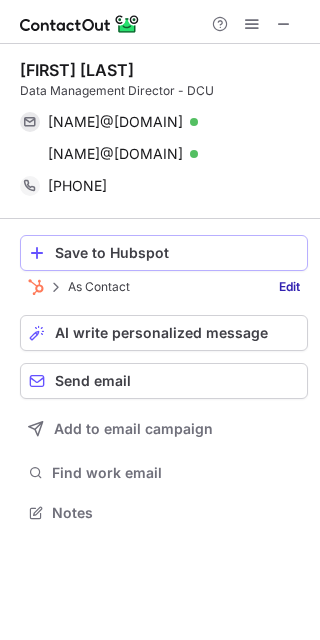 click on "Save to Hubspot" at bounding box center (177, 253) 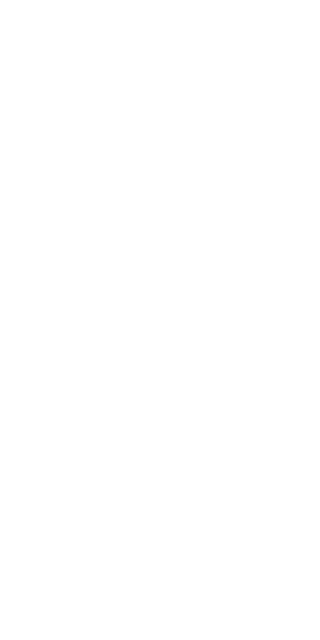 scroll, scrollTop: 0, scrollLeft: 0, axis: both 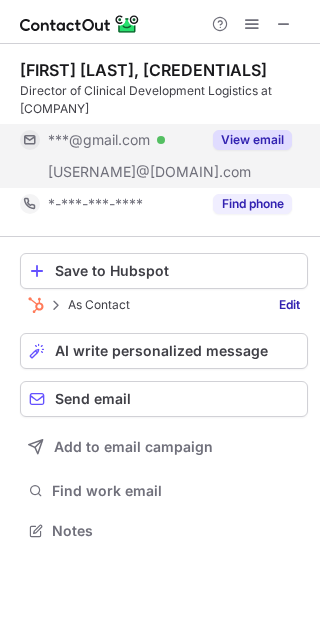 click on "View email" at bounding box center [252, 140] 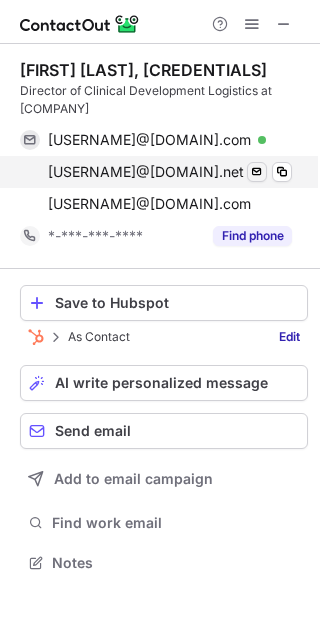 scroll, scrollTop: 10, scrollLeft: 10, axis: both 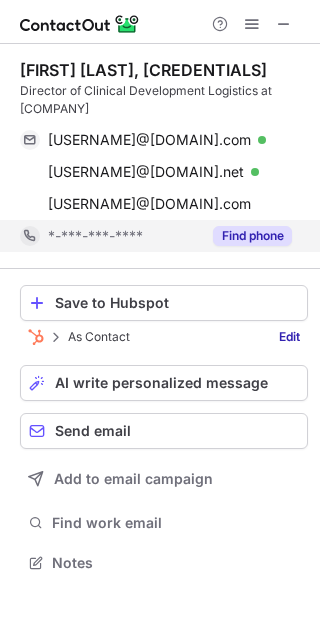click on "Find phone" at bounding box center (252, 236) 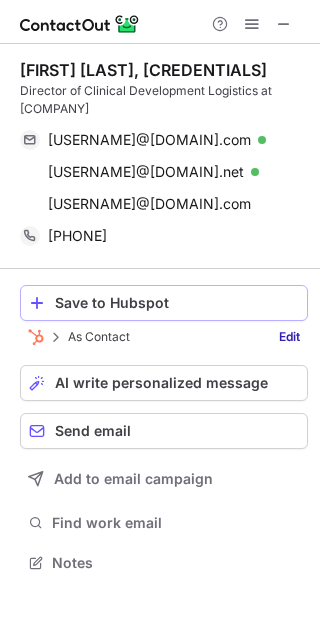 click on "Save to Hubspot" at bounding box center [177, 303] 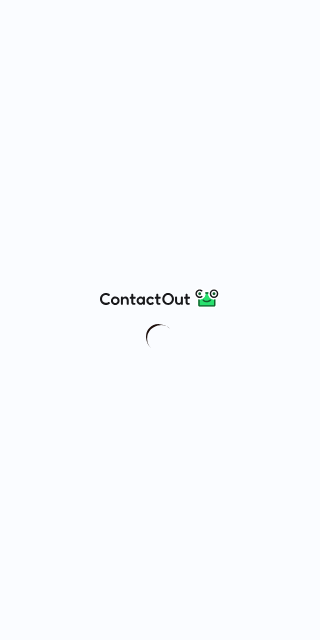 scroll, scrollTop: 0, scrollLeft: 0, axis: both 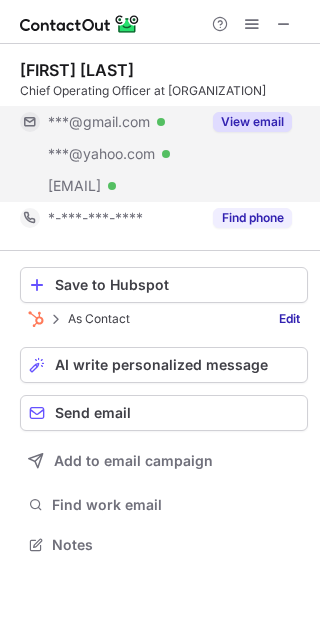 click on "View email" at bounding box center [252, 122] 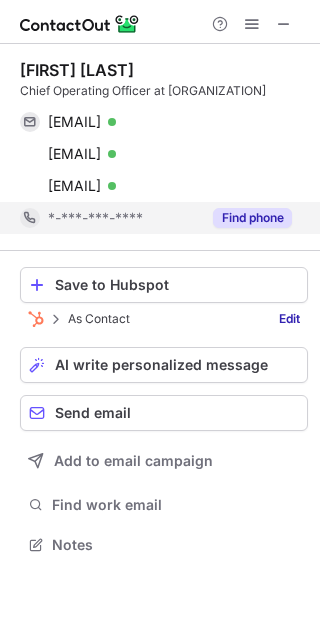 click on "Find phone" at bounding box center (252, 218) 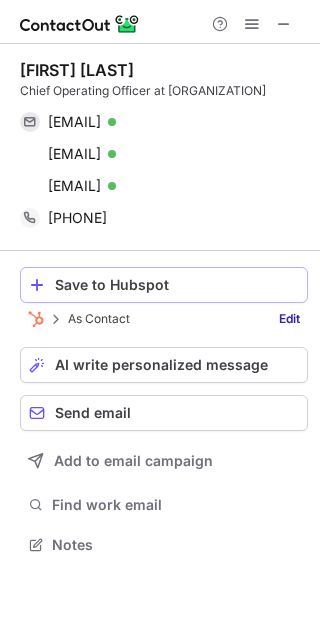 click on "Save to Hubspot" at bounding box center [177, 285] 